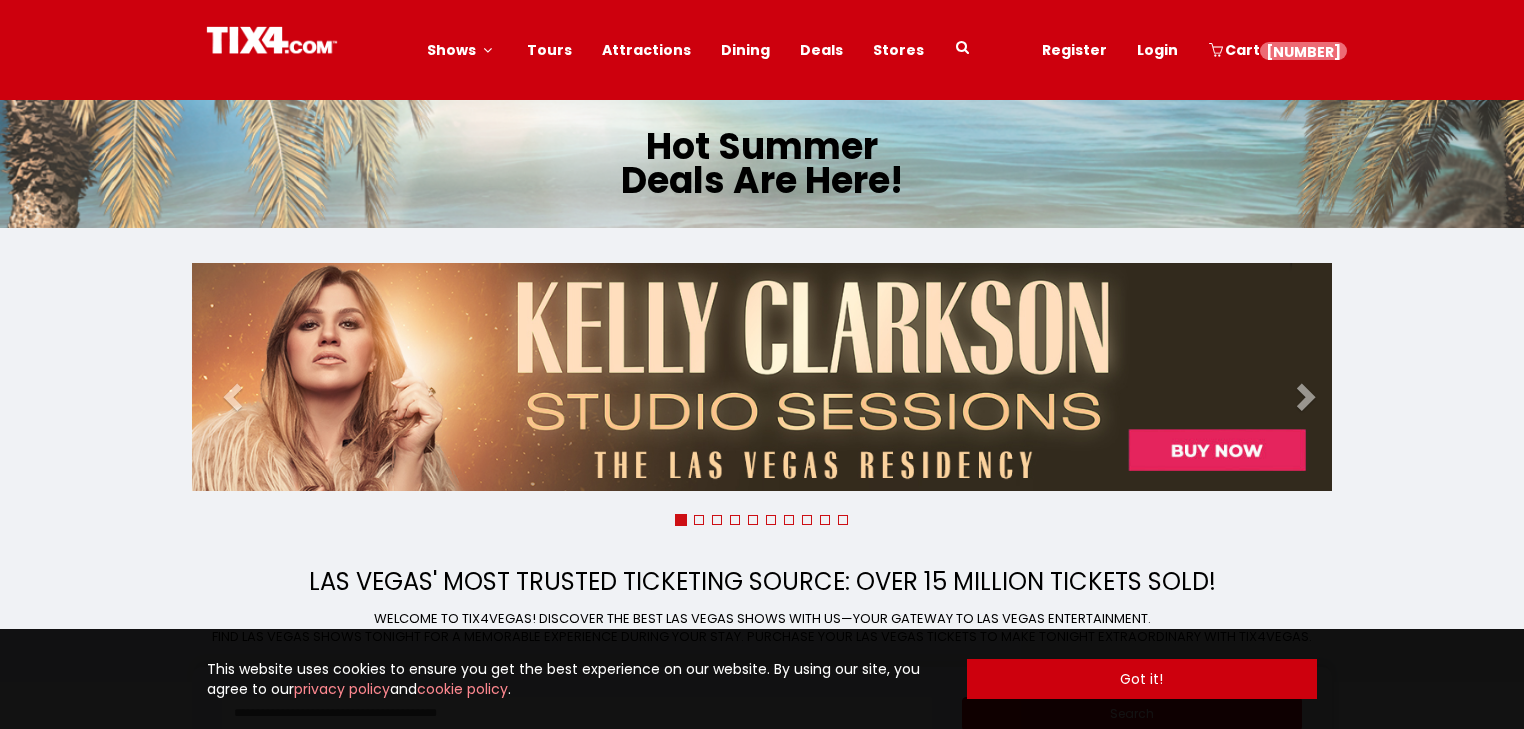 scroll, scrollTop: 0, scrollLeft: 0, axis: both 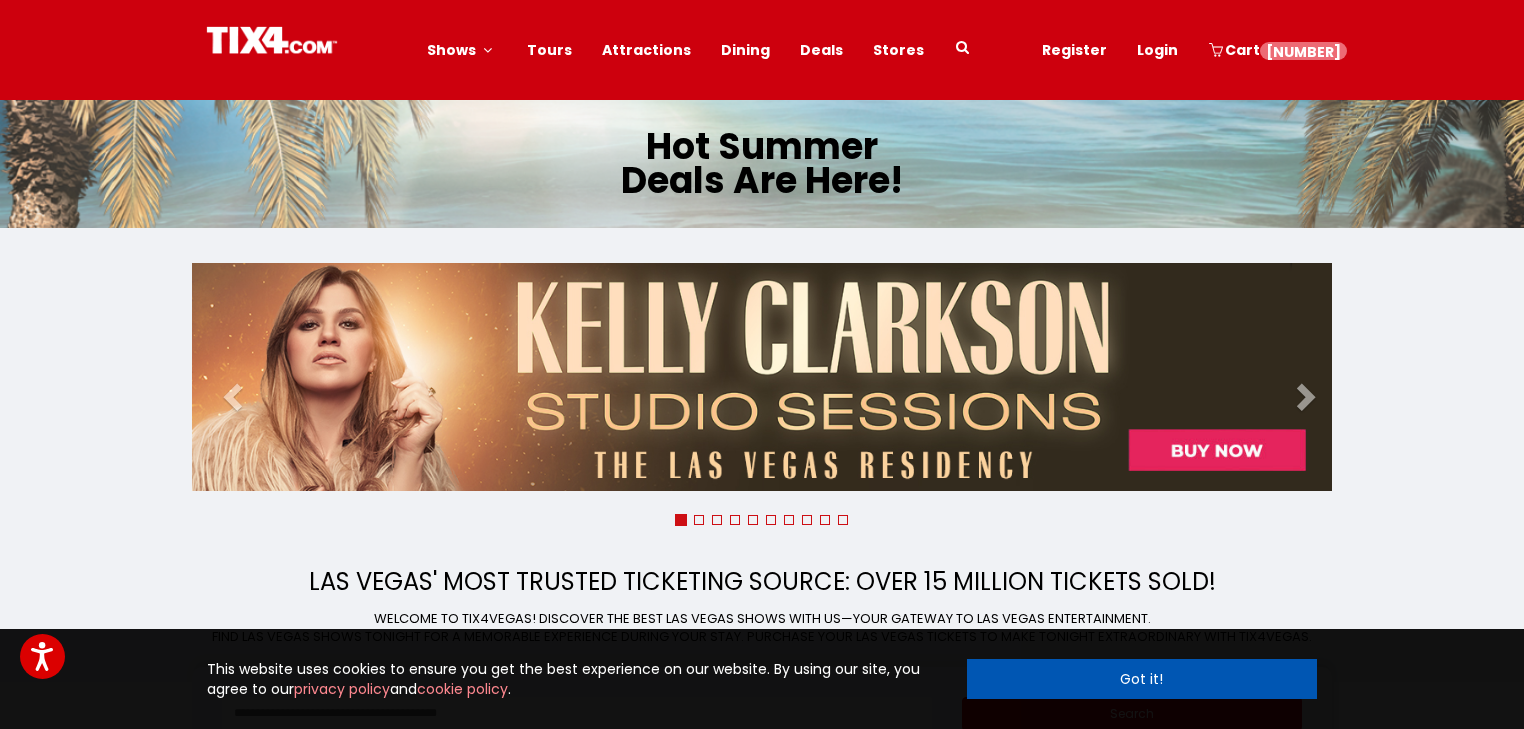click on "Got it!" at bounding box center (1142, 679) 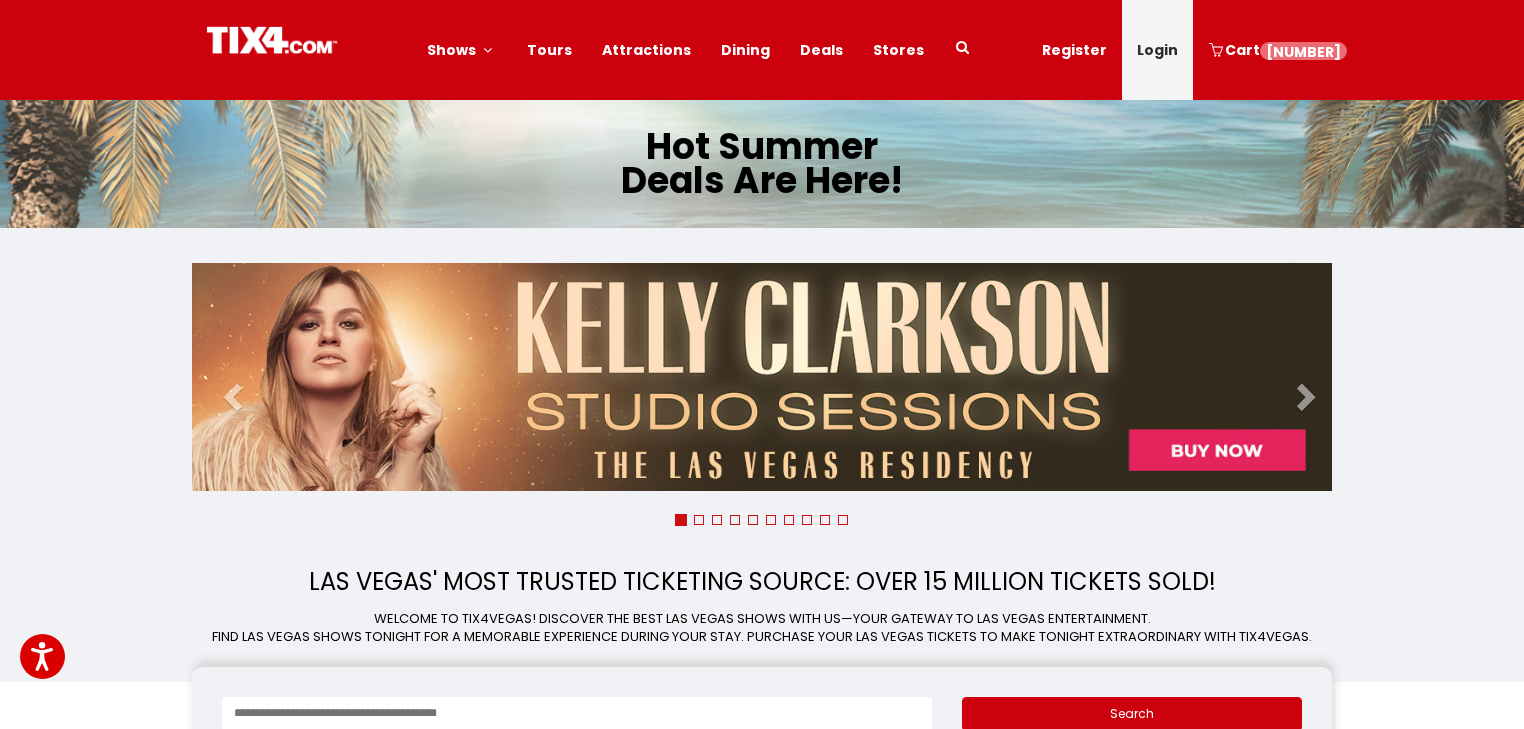 click on "Login" at bounding box center (1157, 50) 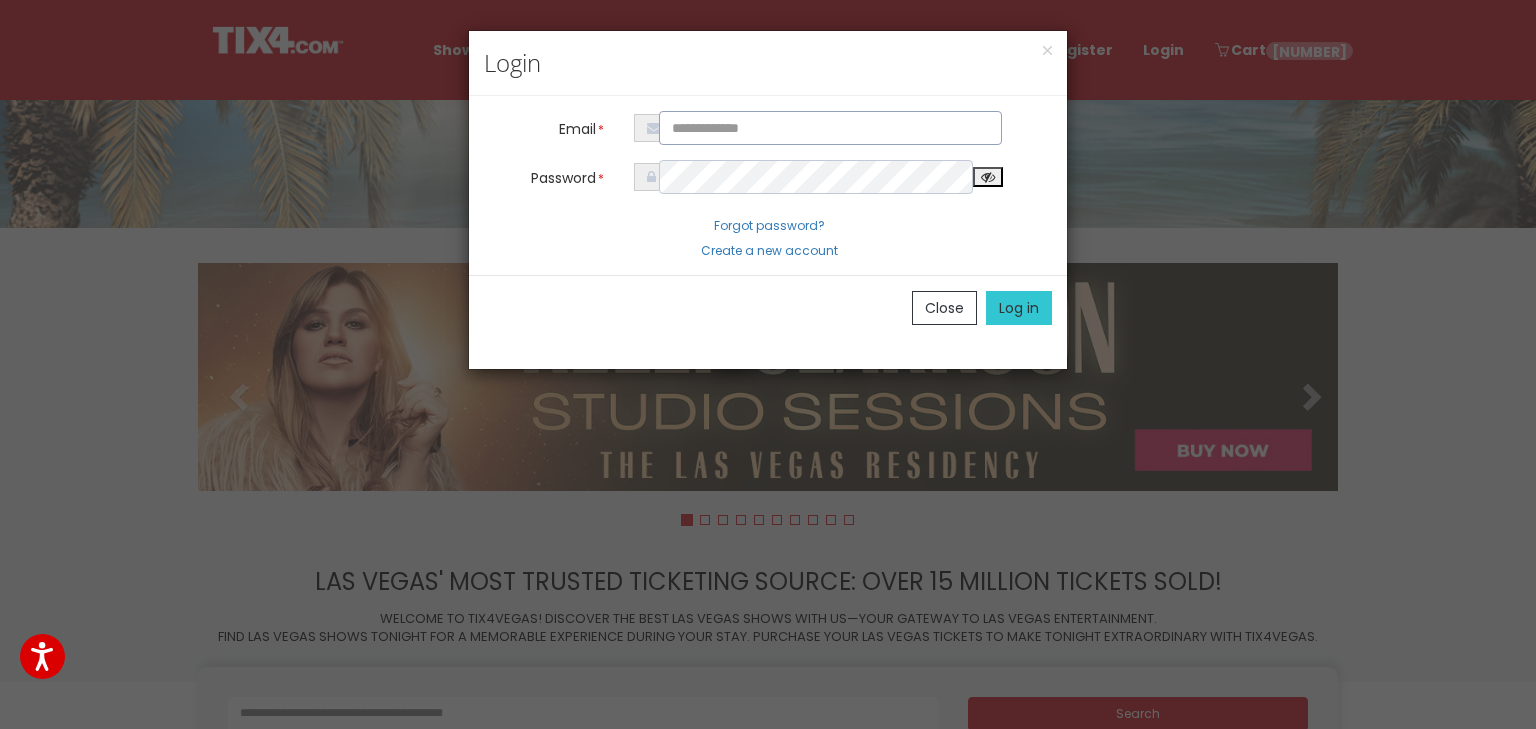 click at bounding box center [831, 128] 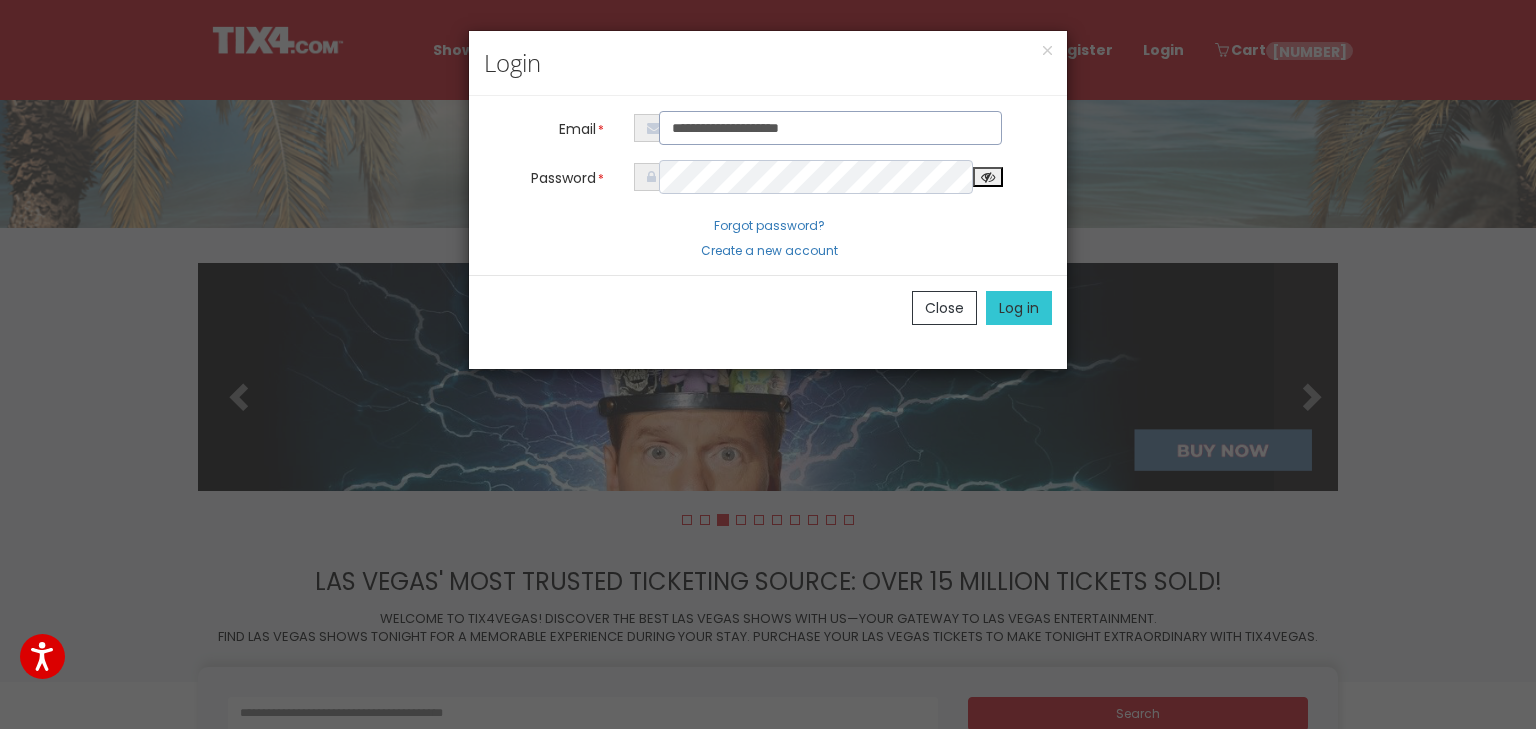 type on "**********" 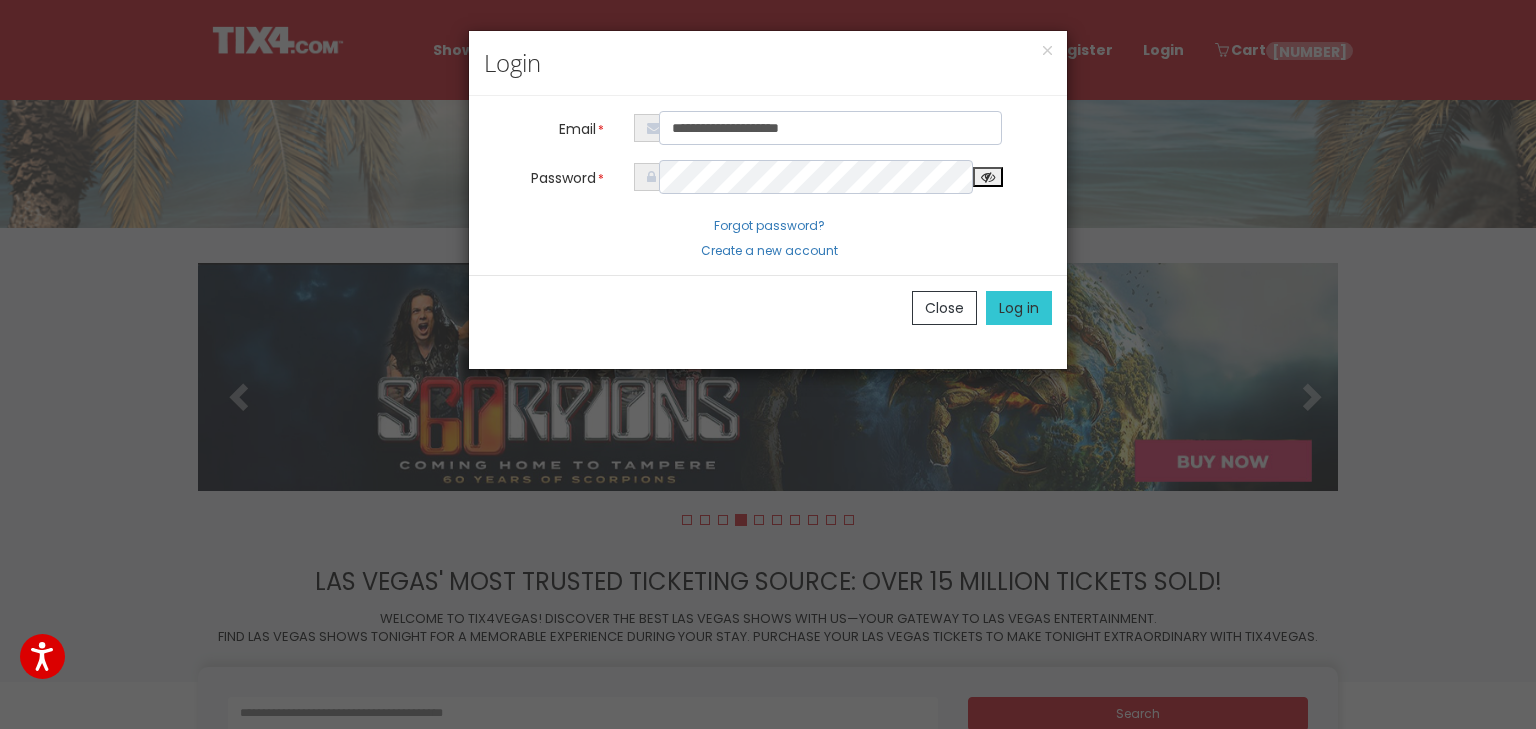 click on "Log in" at bounding box center (1019, 308) 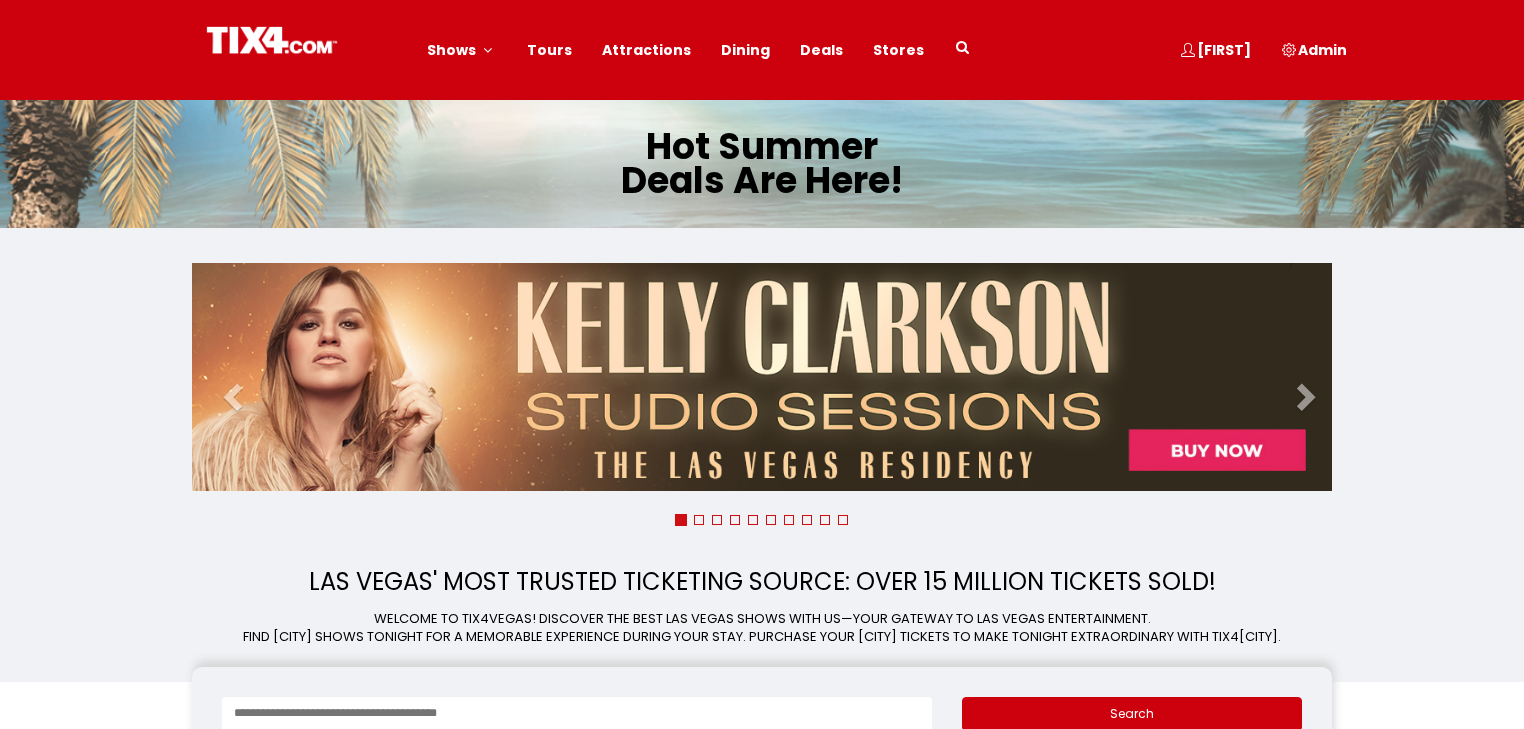 scroll, scrollTop: 0, scrollLeft: 0, axis: both 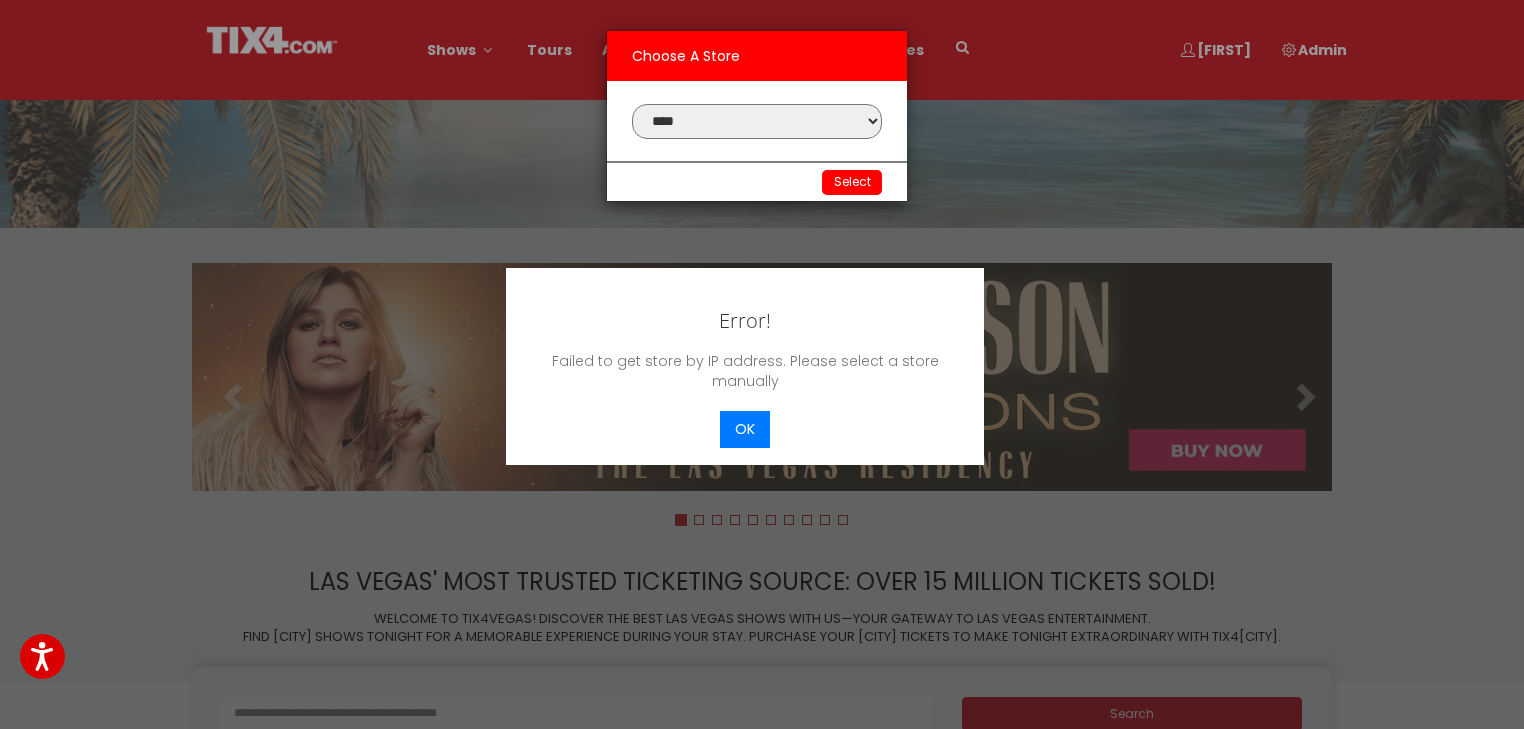 click on "**********" at bounding box center (757, 121) 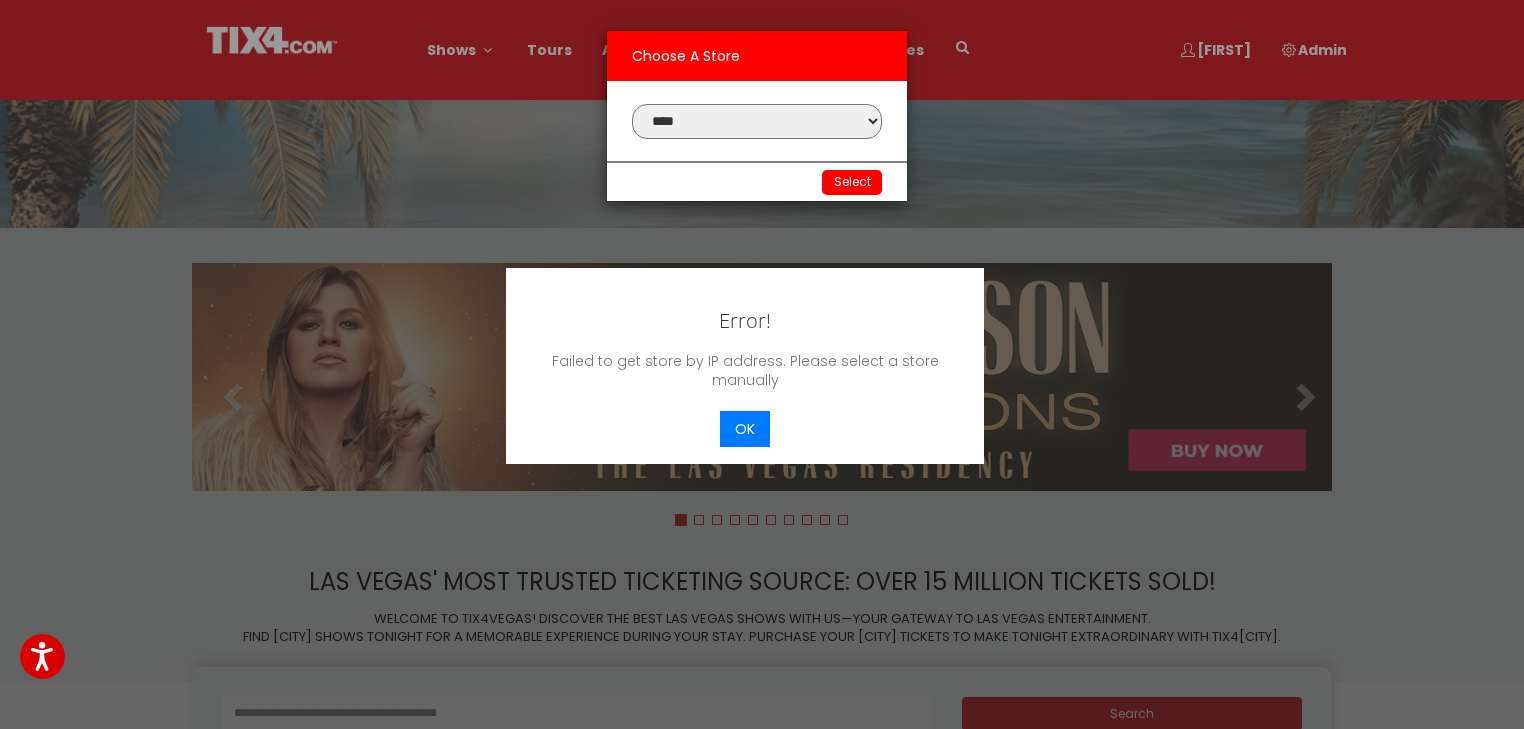 select on "*" 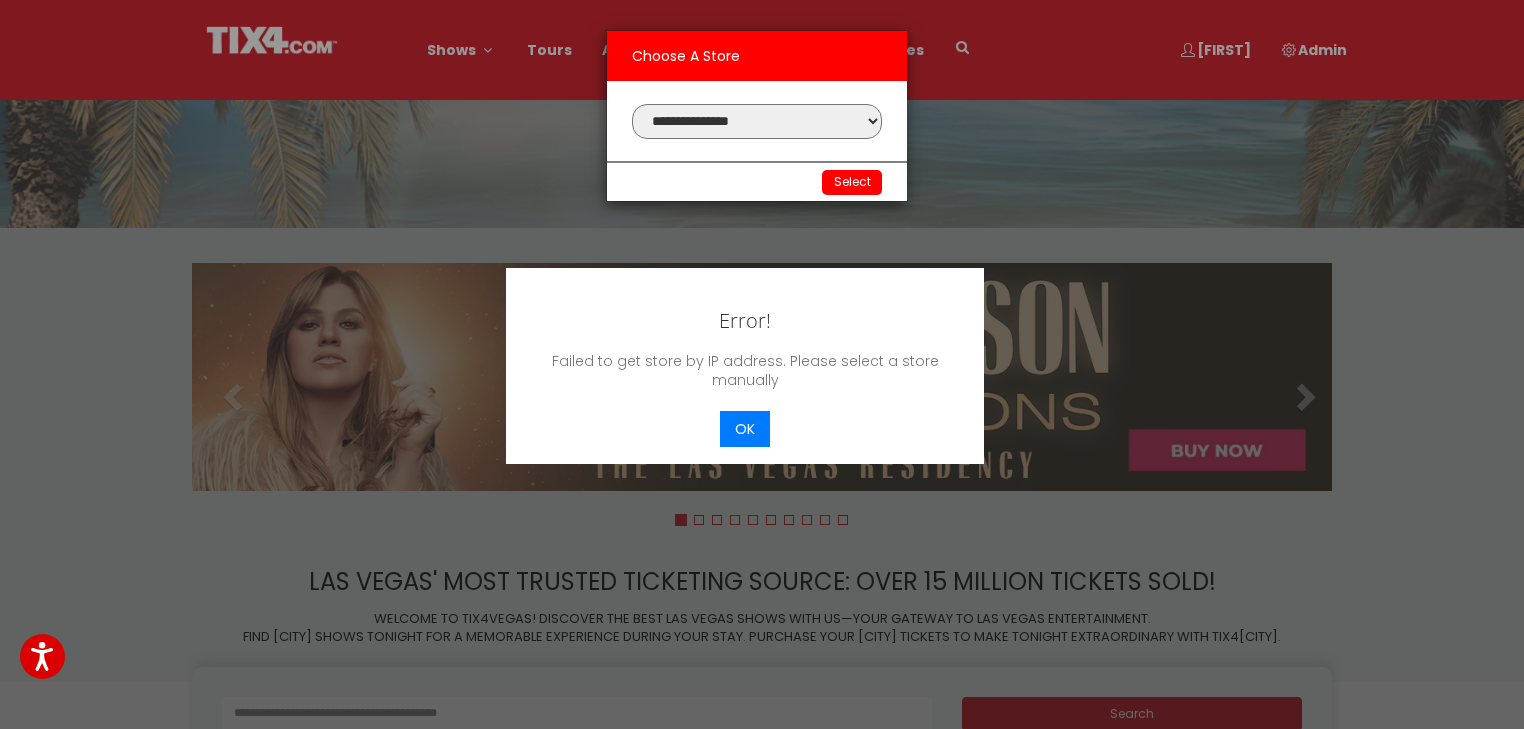 click on "**********" at bounding box center [757, 121] 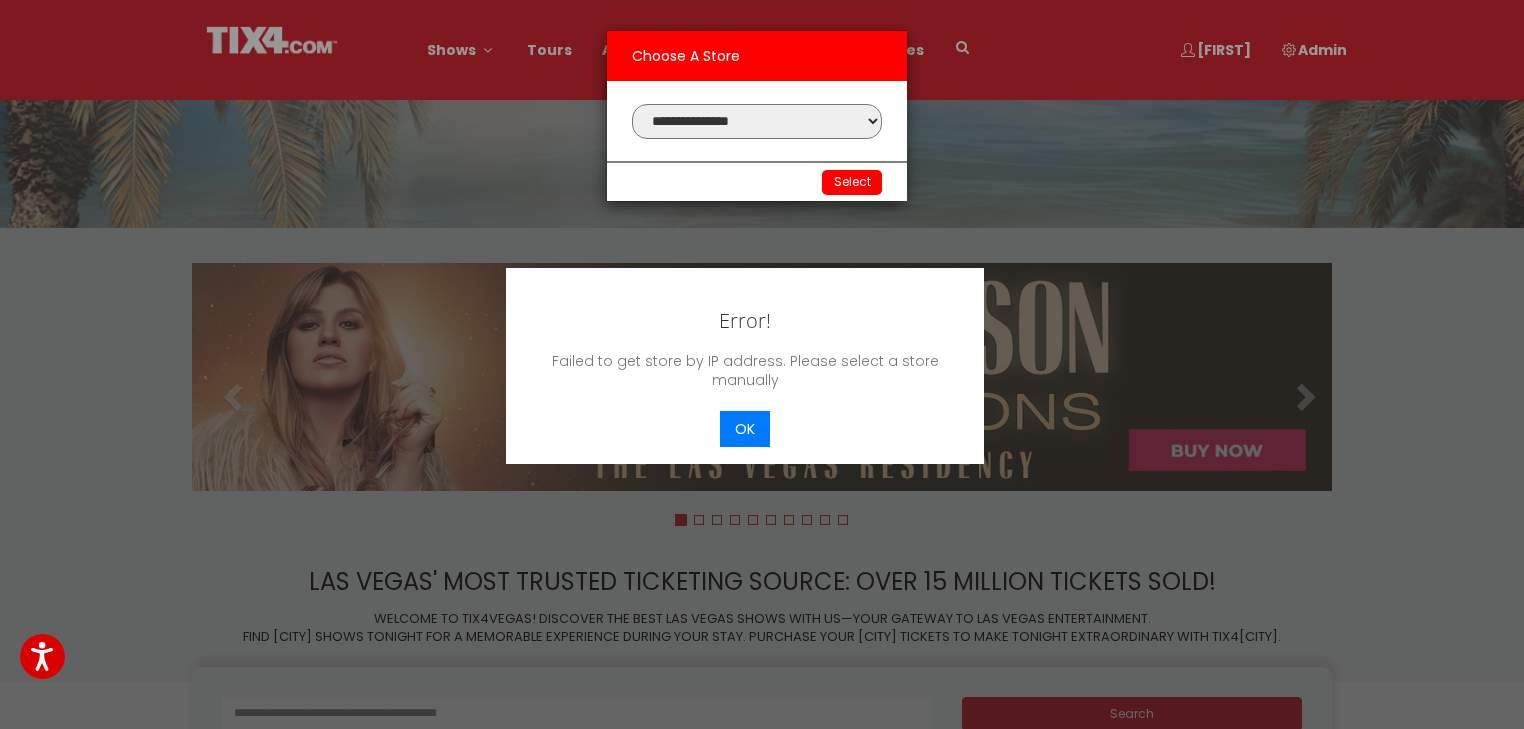 click on "Select" at bounding box center [852, 181] 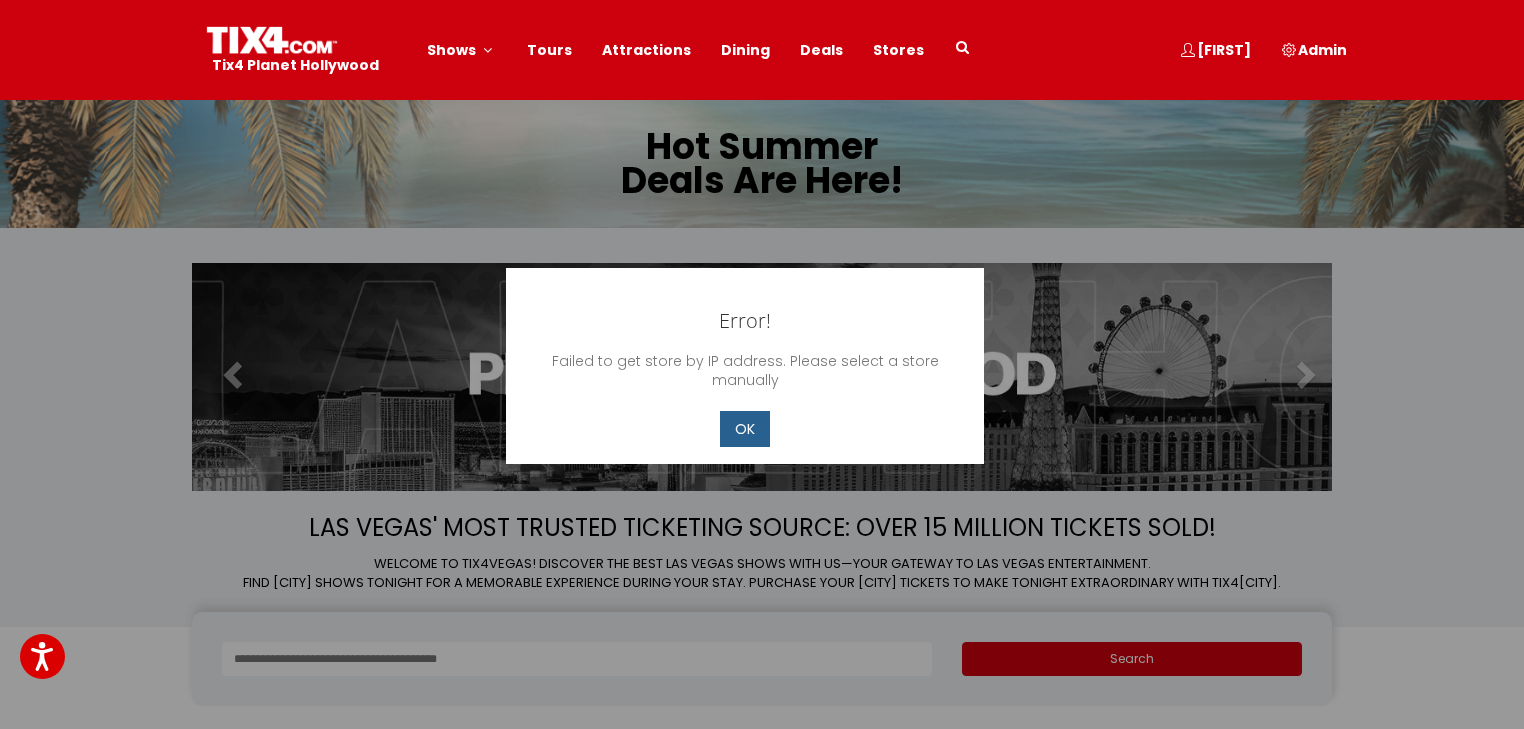 click on "OK" at bounding box center [745, 429] 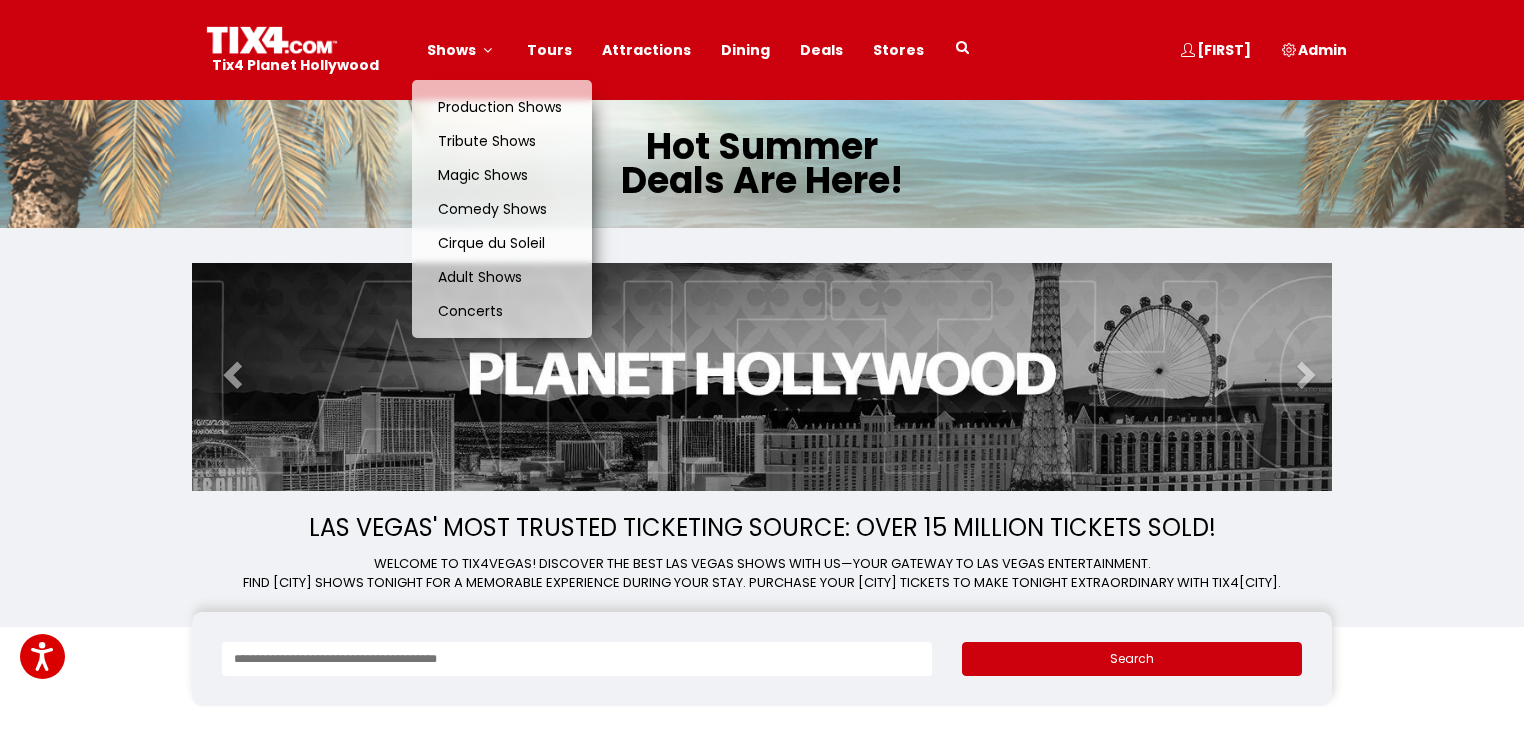 click on "Shows" at bounding box center [451, 50] 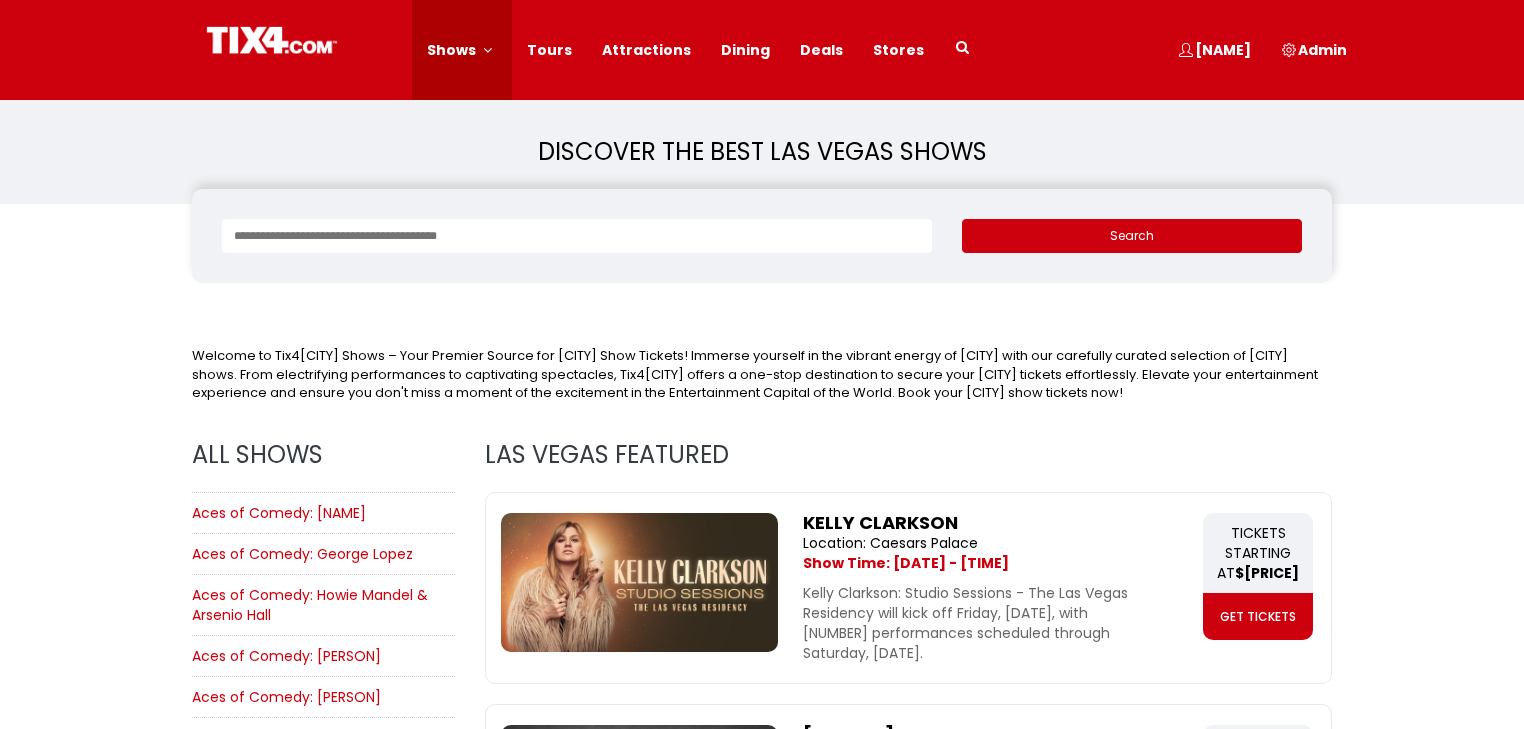 scroll, scrollTop: 0, scrollLeft: 0, axis: both 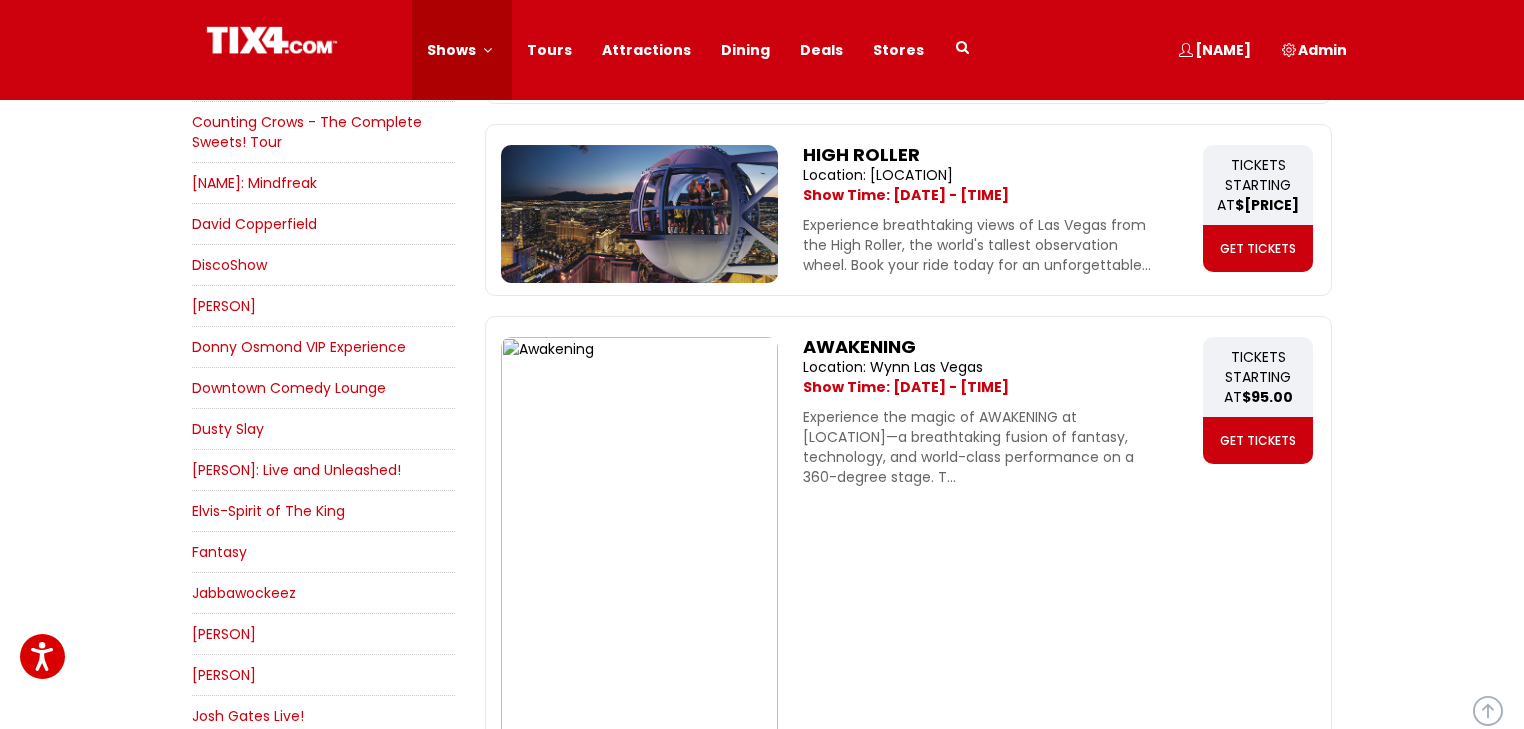 click on "Jabbawockeez" at bounding box center (244, 593) 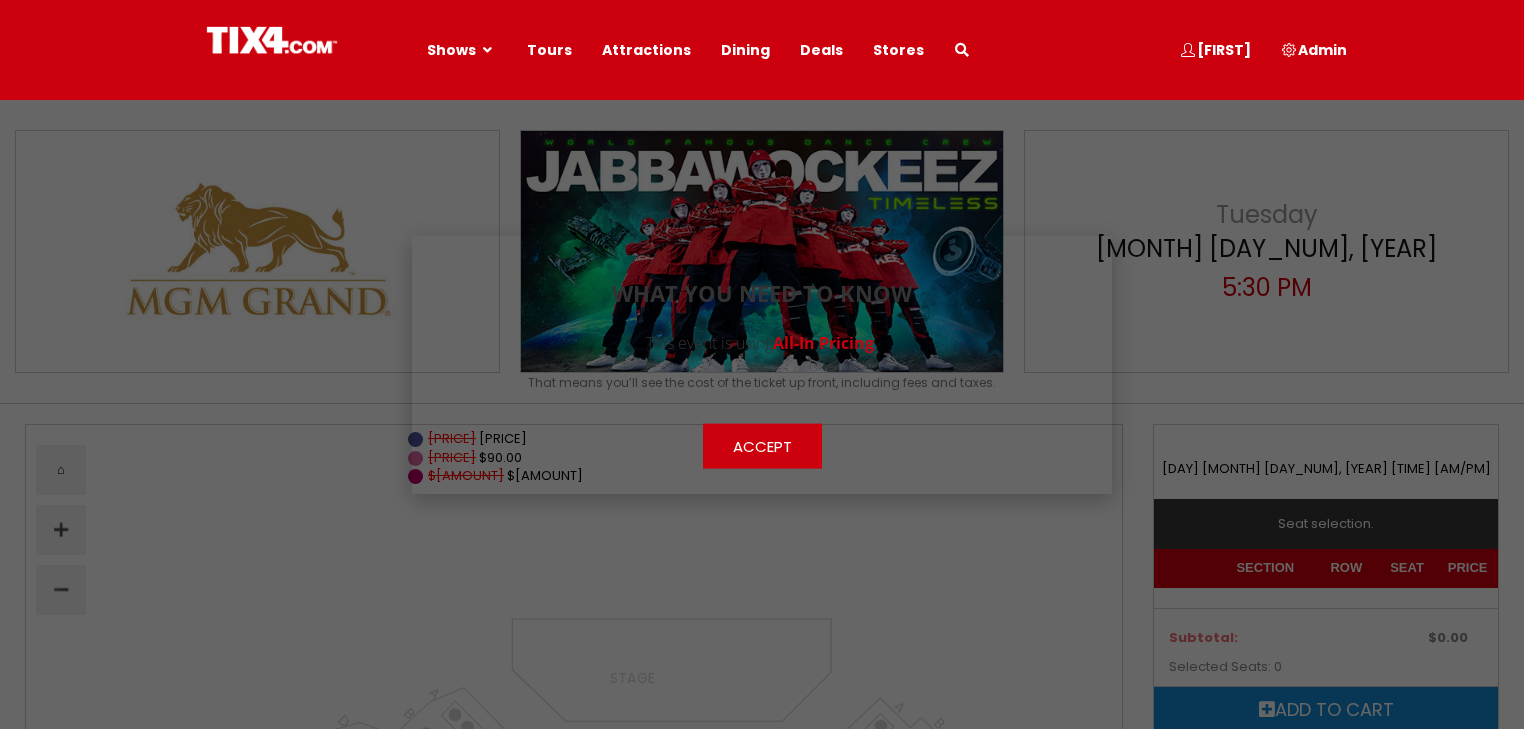 scroll, scrollTop: 0, scrollLeft: 0, axis: both 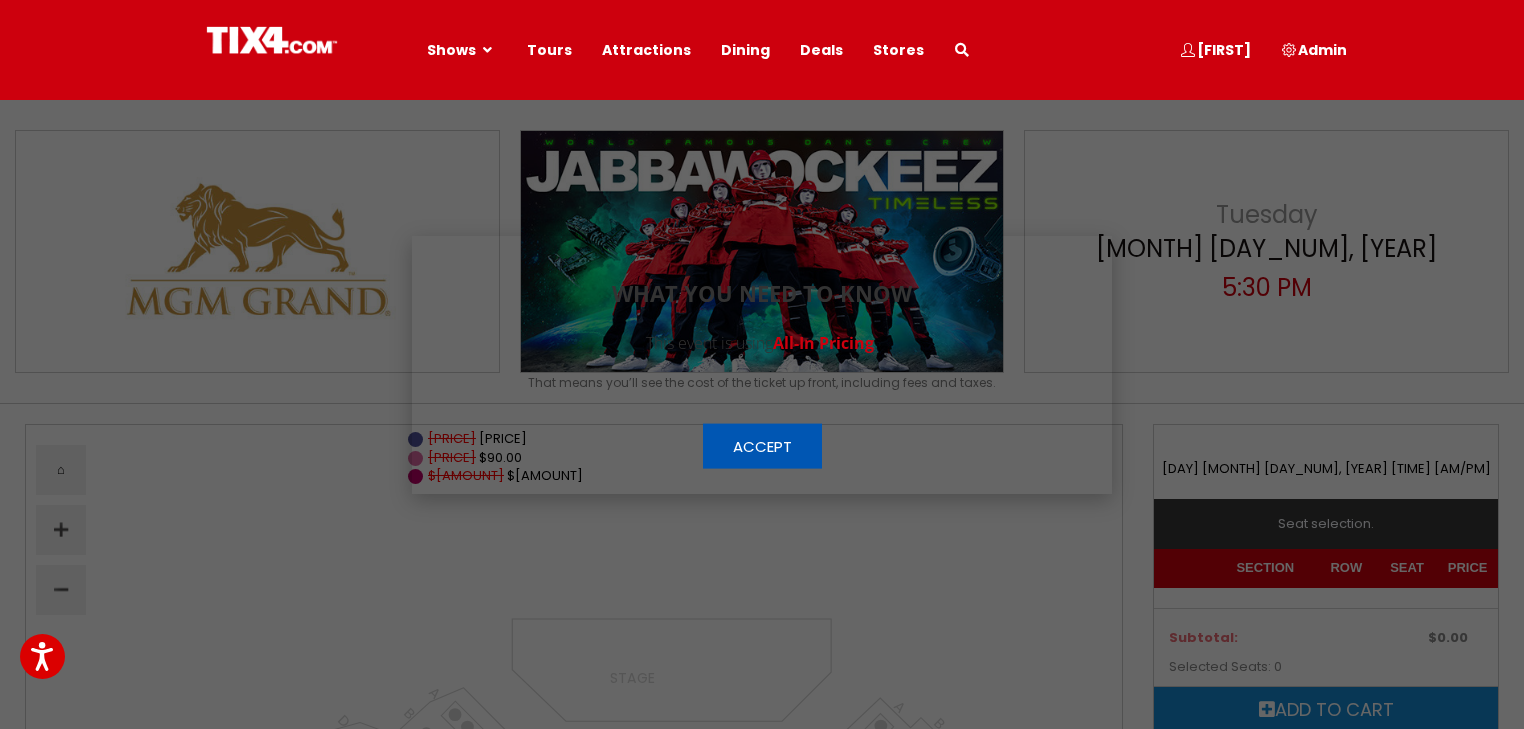 click on "Accept" at bounding box center [762, 445] 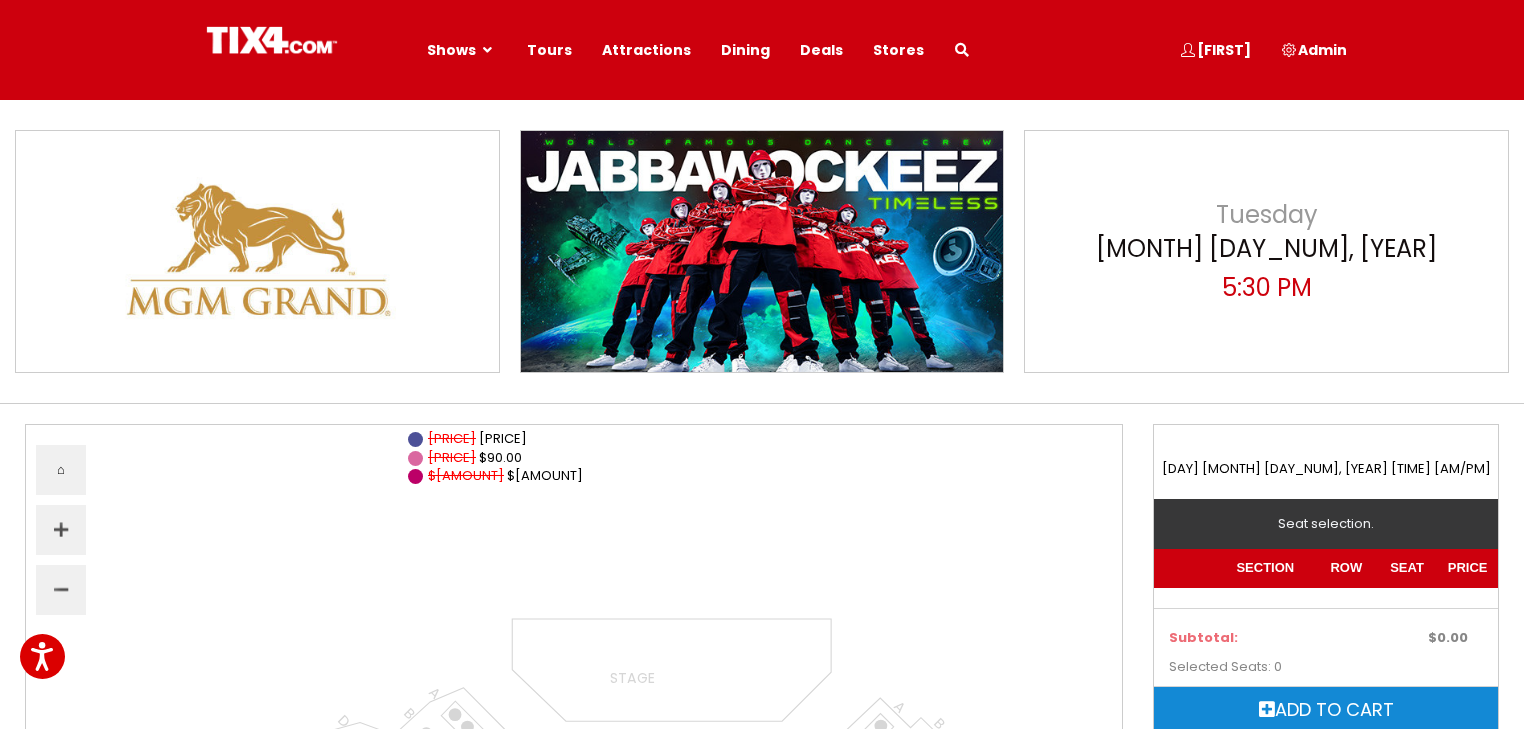 click on "$87.43
$75.00" at bounding box center (574, 458) 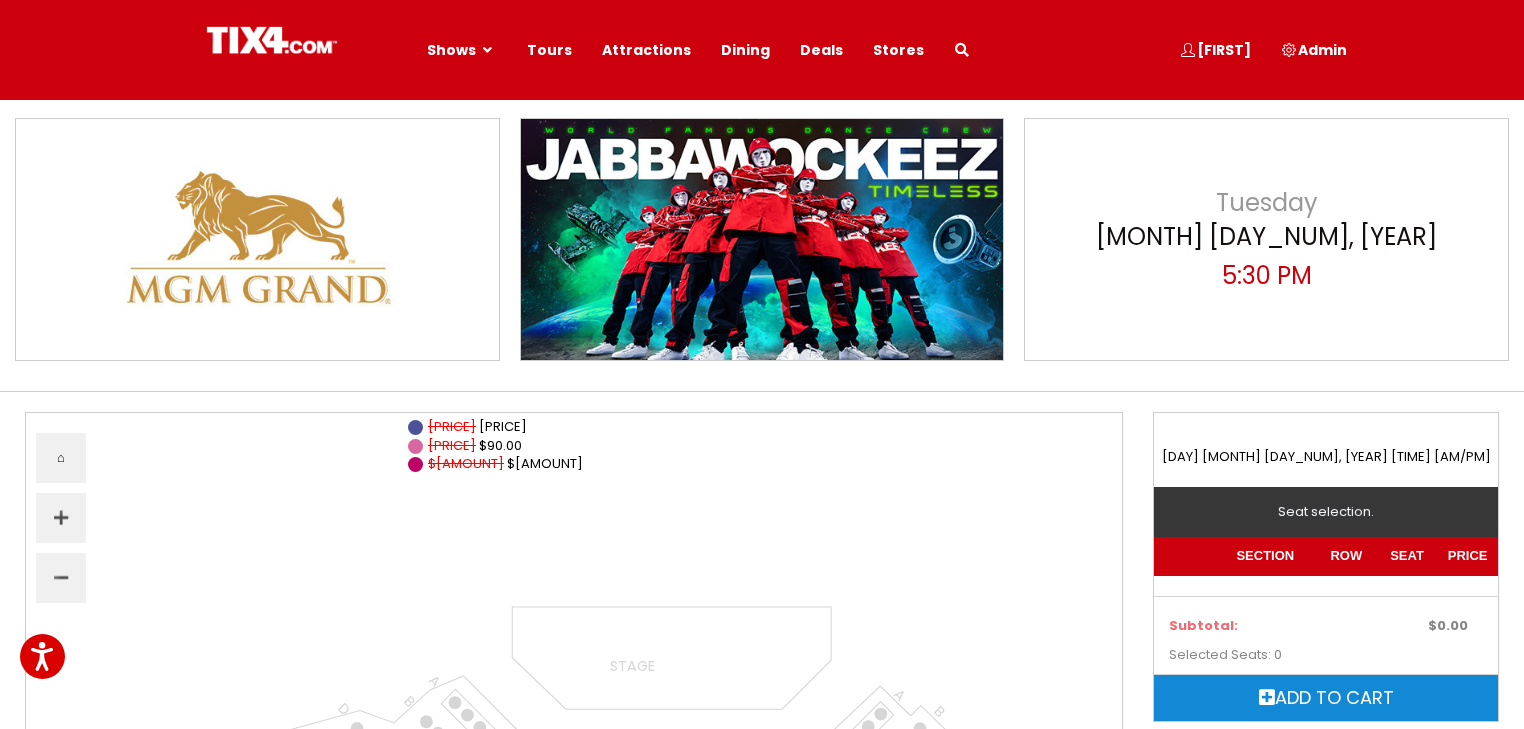 scroll, scrollTop: 0, scrollLeft: 0, axis: both 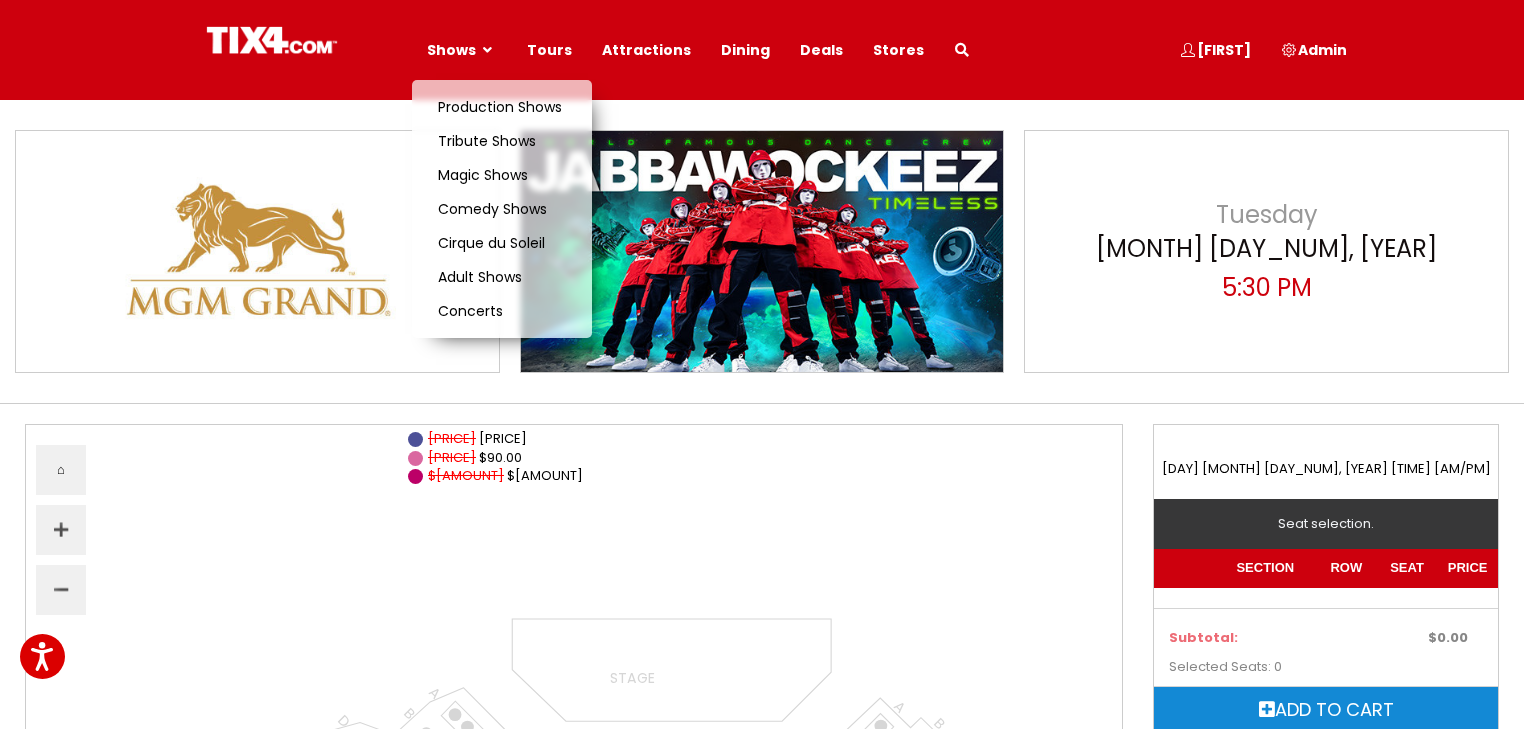 click at bounding box center (488, 50) 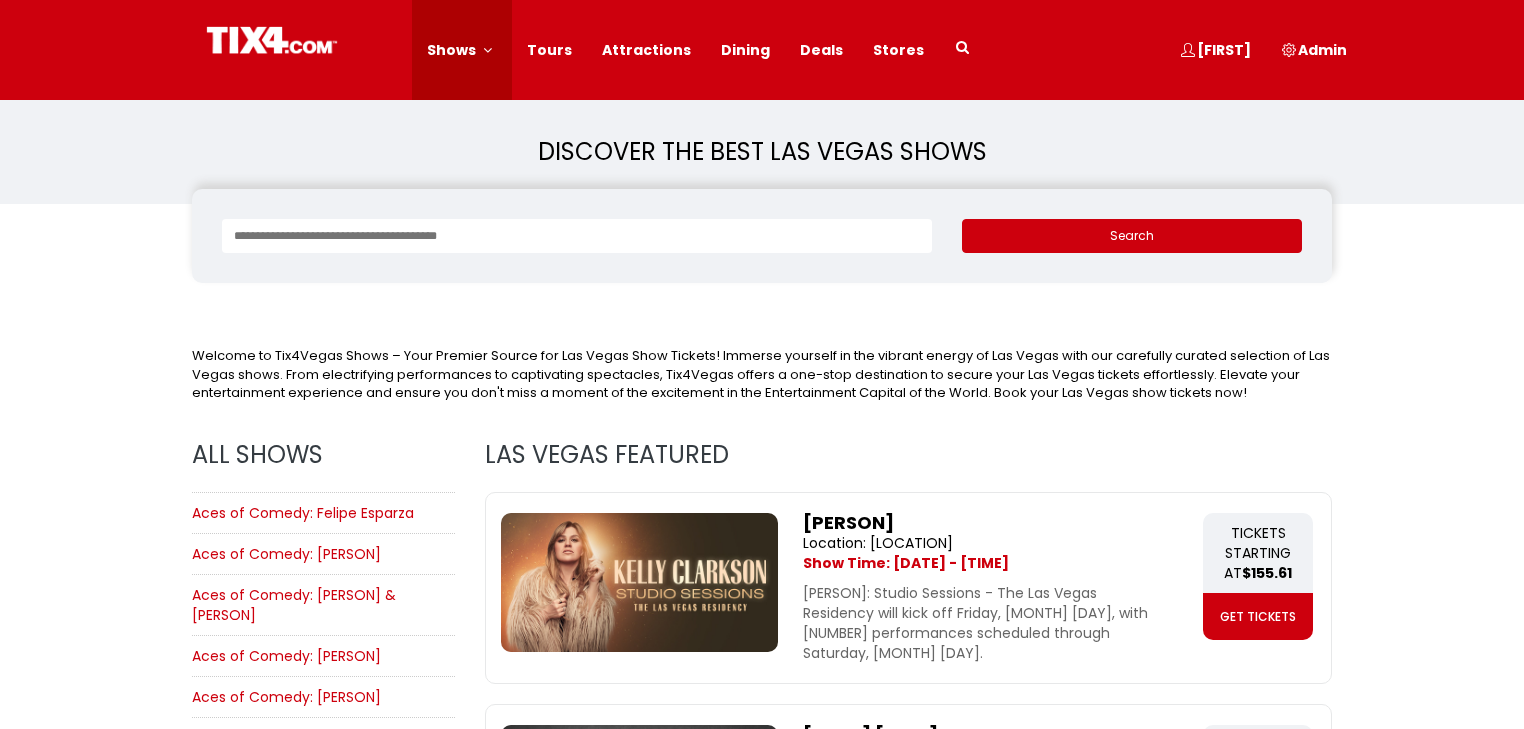 scroll, scrollTop: 0, scrollLeft: 0, axis: both 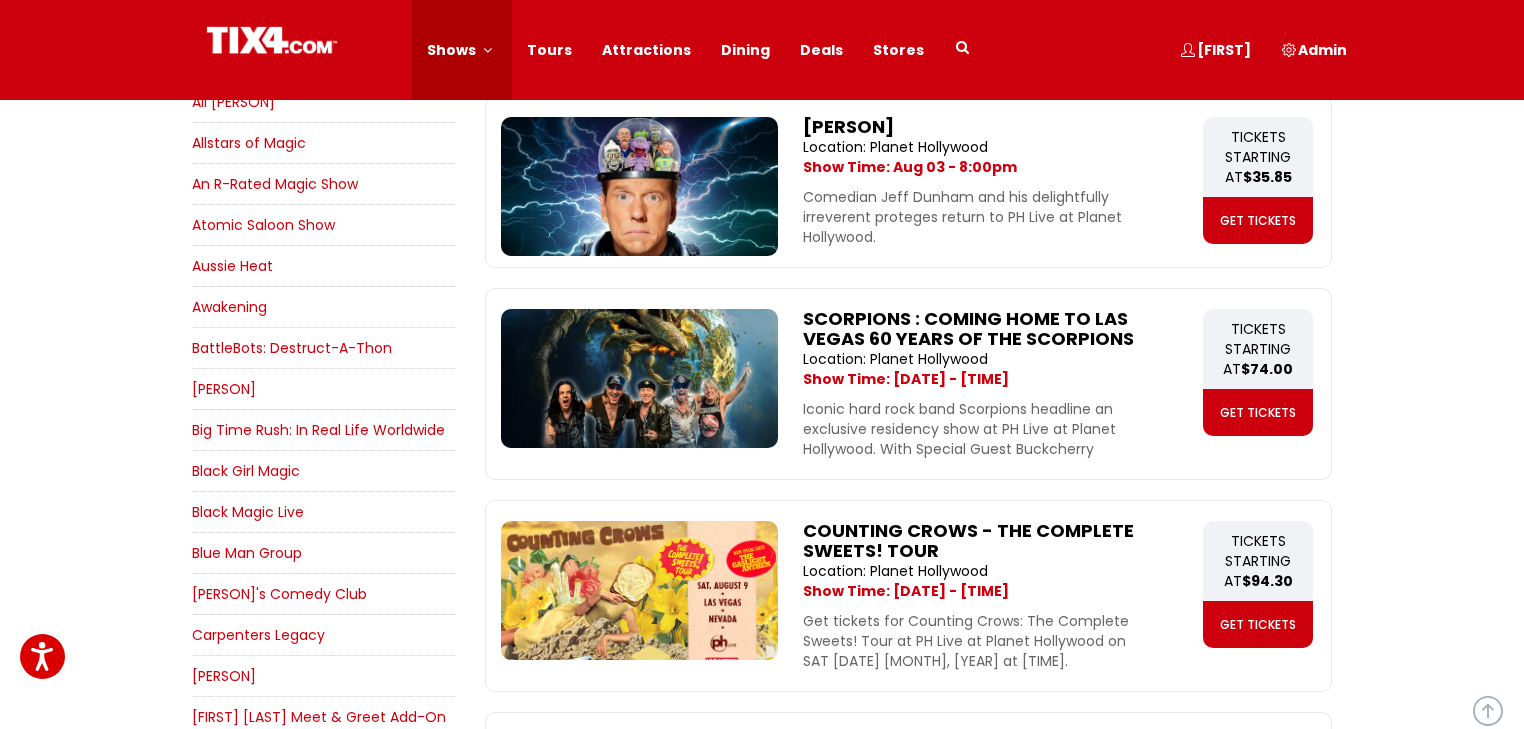 click on "Blue Man Group" at bounding box center [247, 553] 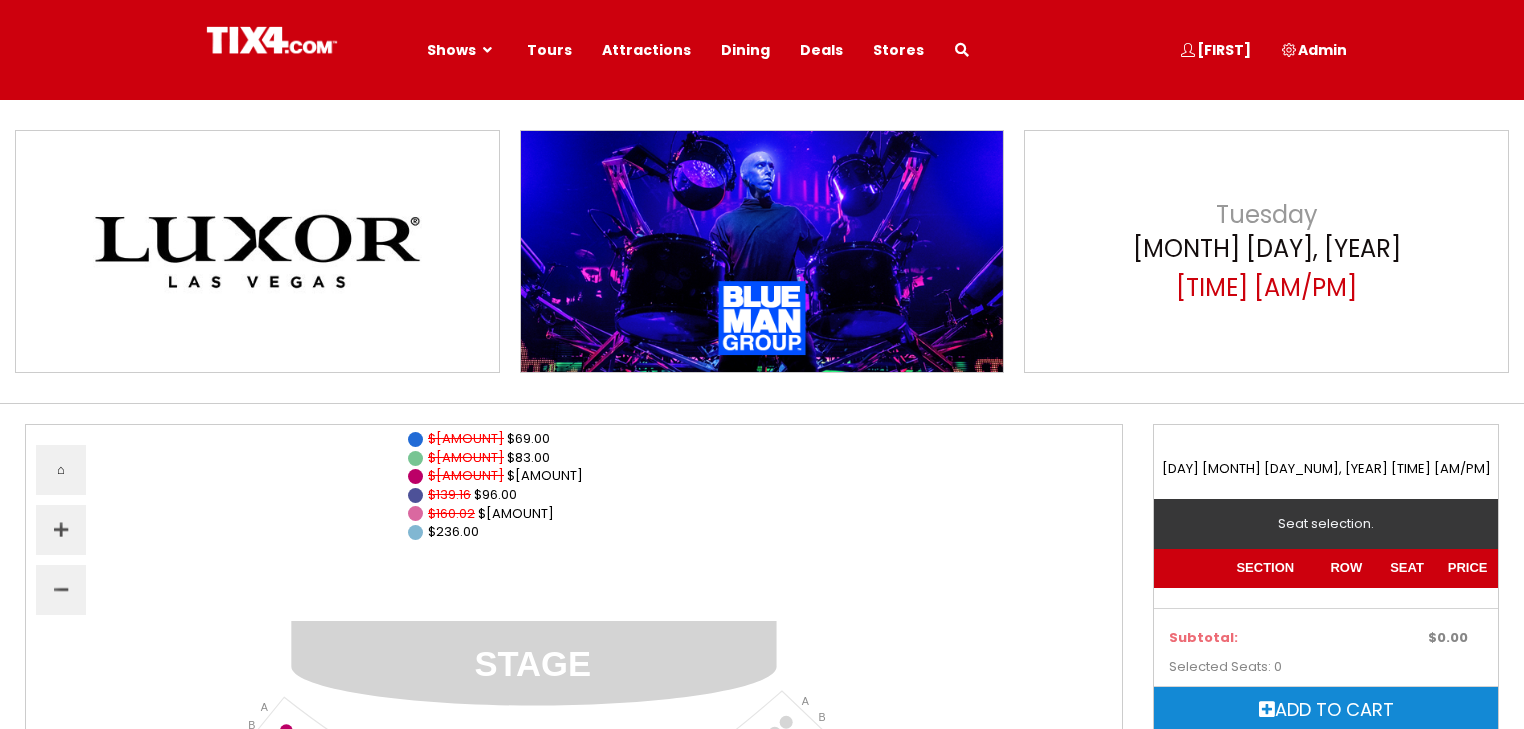 scroll, scrollTop: 0, scrollLeft: 0, axis: both 